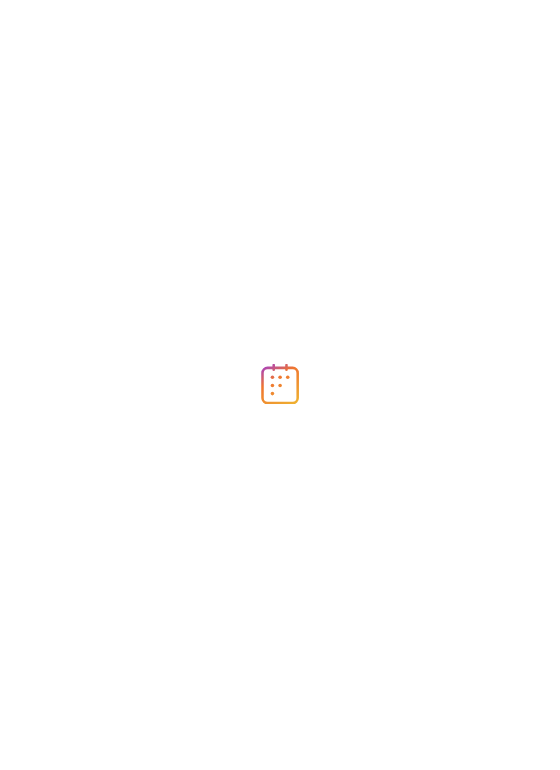 scroll, scrollTop: 0, scrollLeft: 0, axis: both 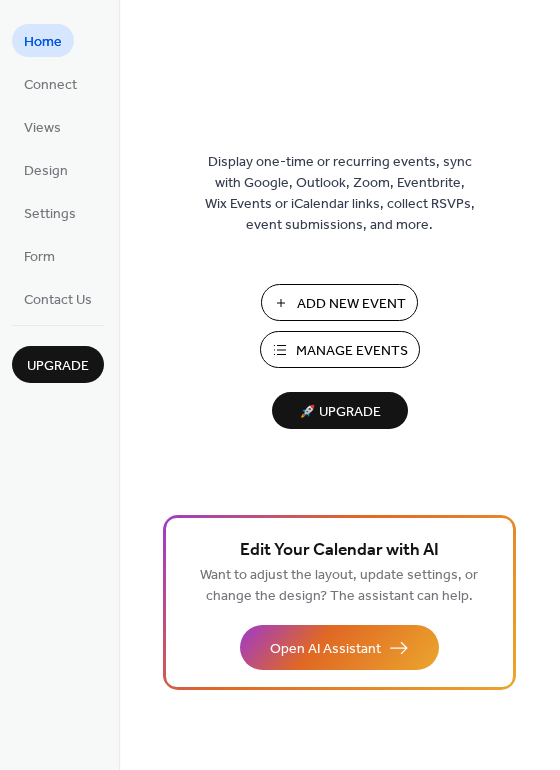 click on "Manage Events" at bounding box center (352, 351) 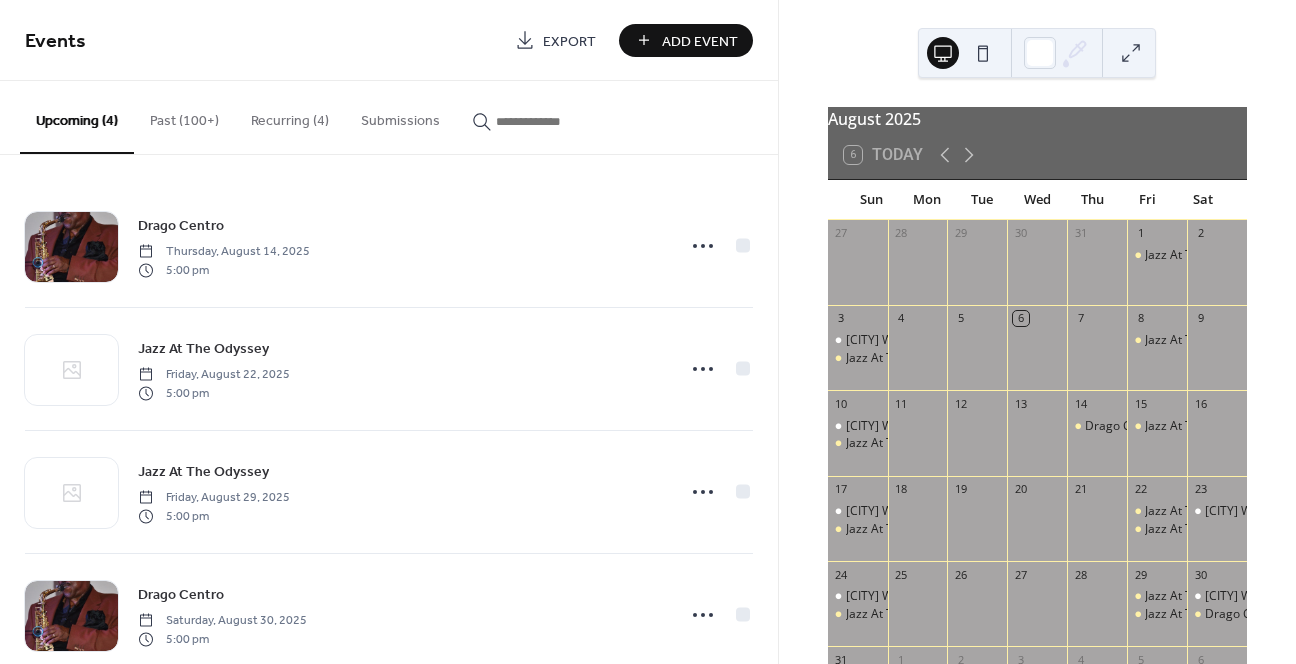 scroll, scrollTop: 0, scrollLeft: 0, axis: both 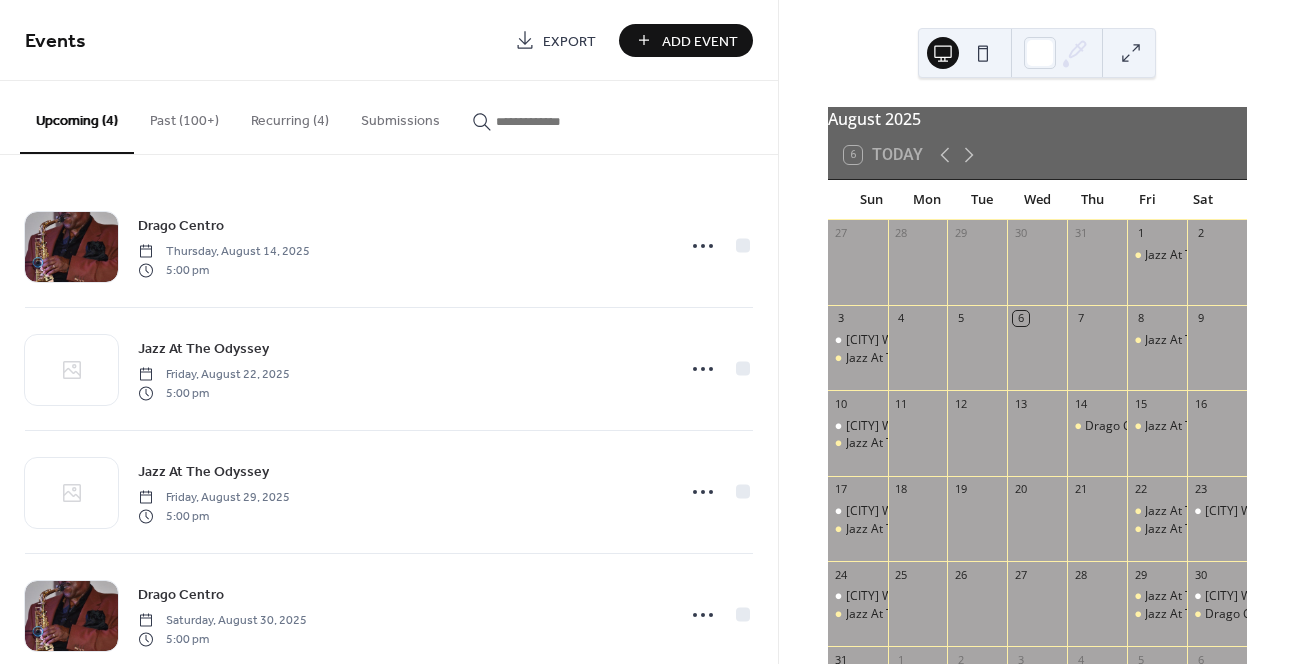 click on "Recurring (4)" at bounding box center (290, 116) 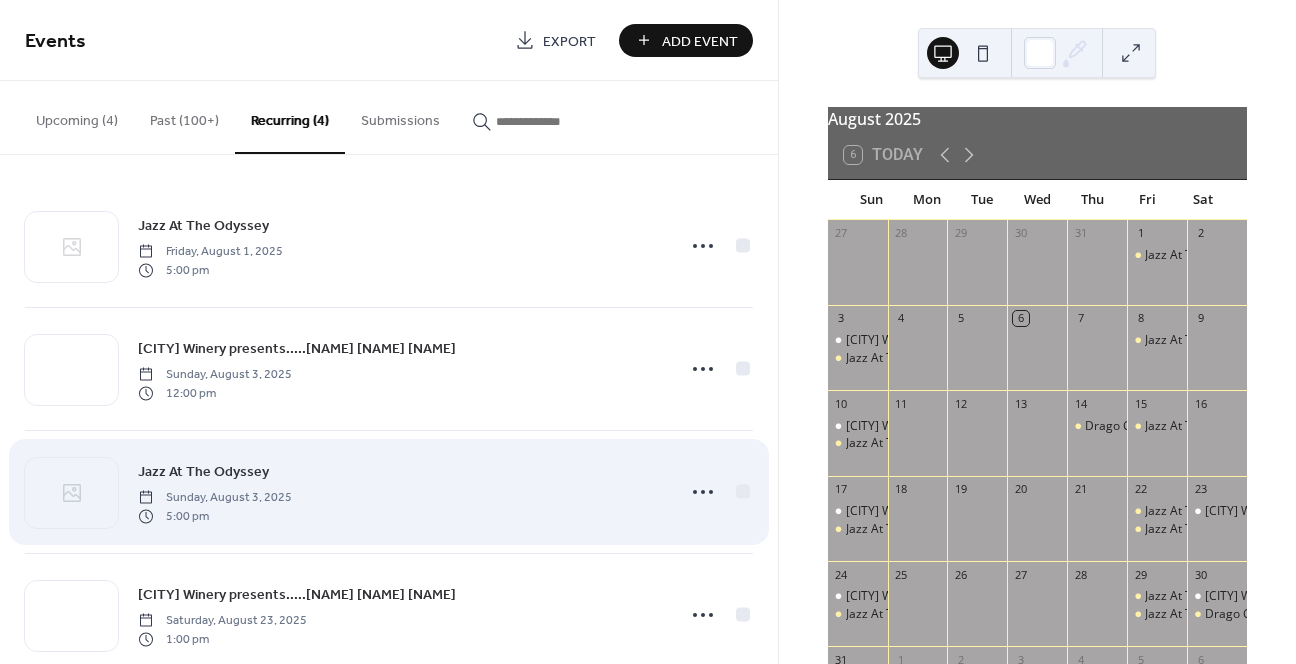scroll, scrollTop: 42, scrollLeft: 0, axis: vertical 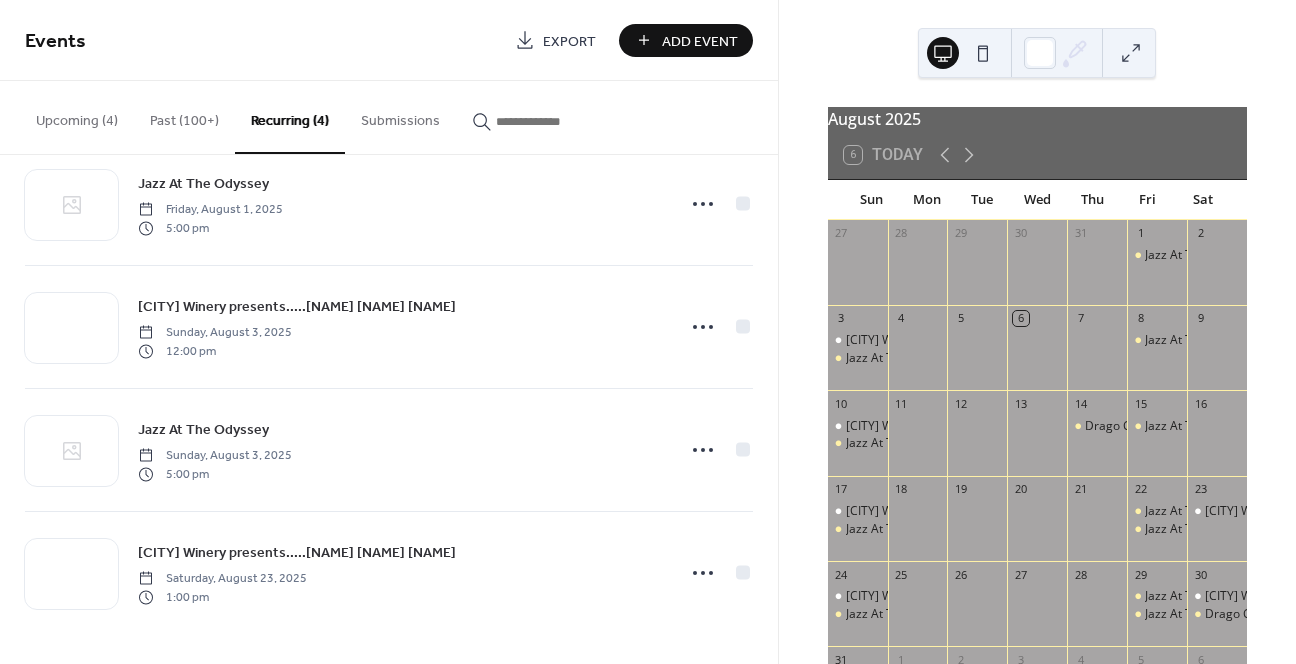click on "Upcoming (4)" at bounding box center (77, 116) 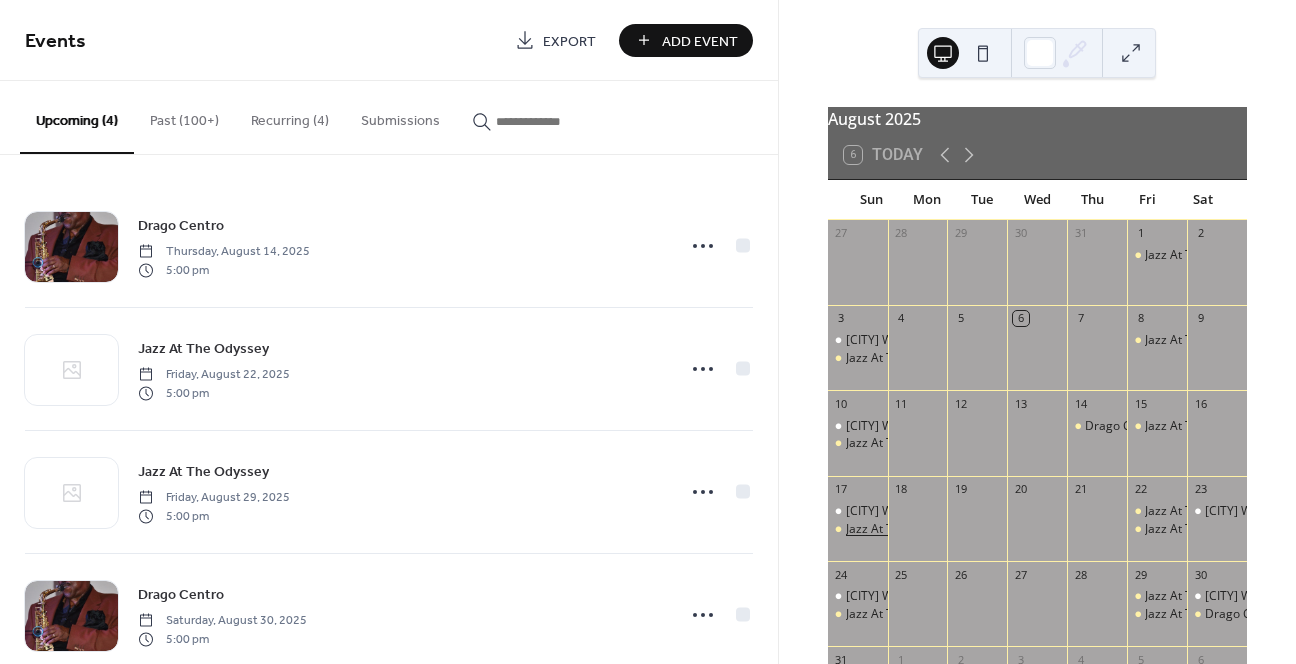 click on "Jazz At The Odyssey" at bounding box center (901, 529) 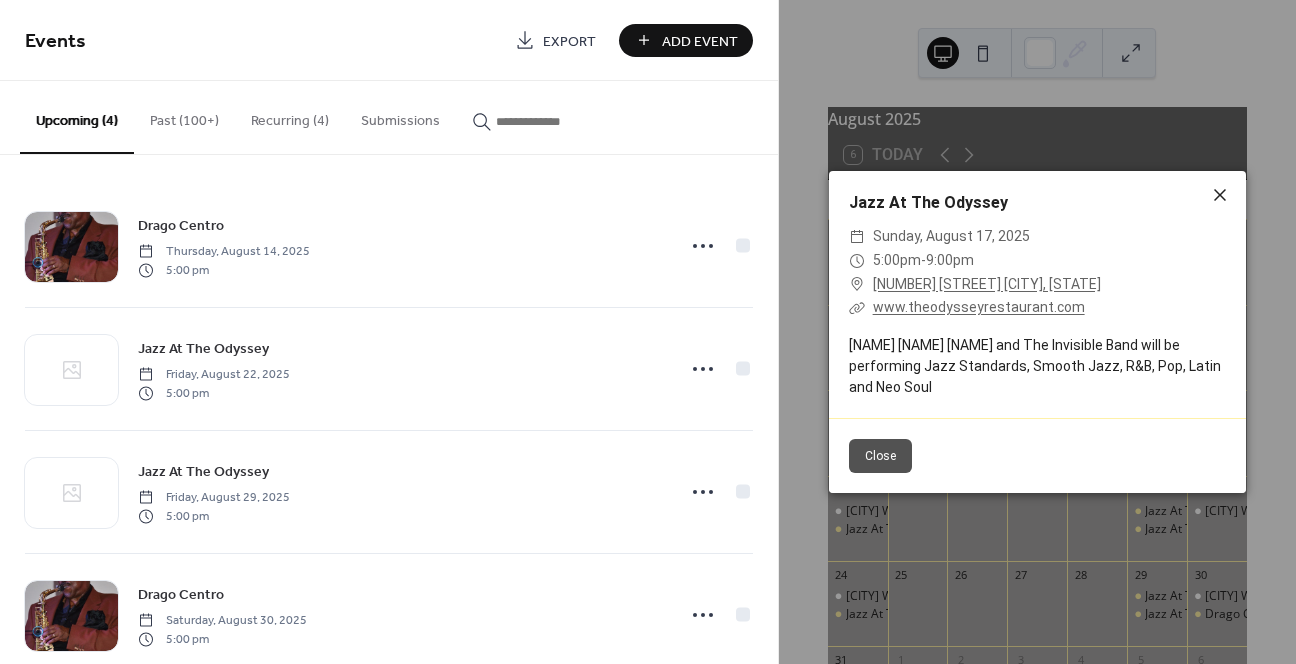 click 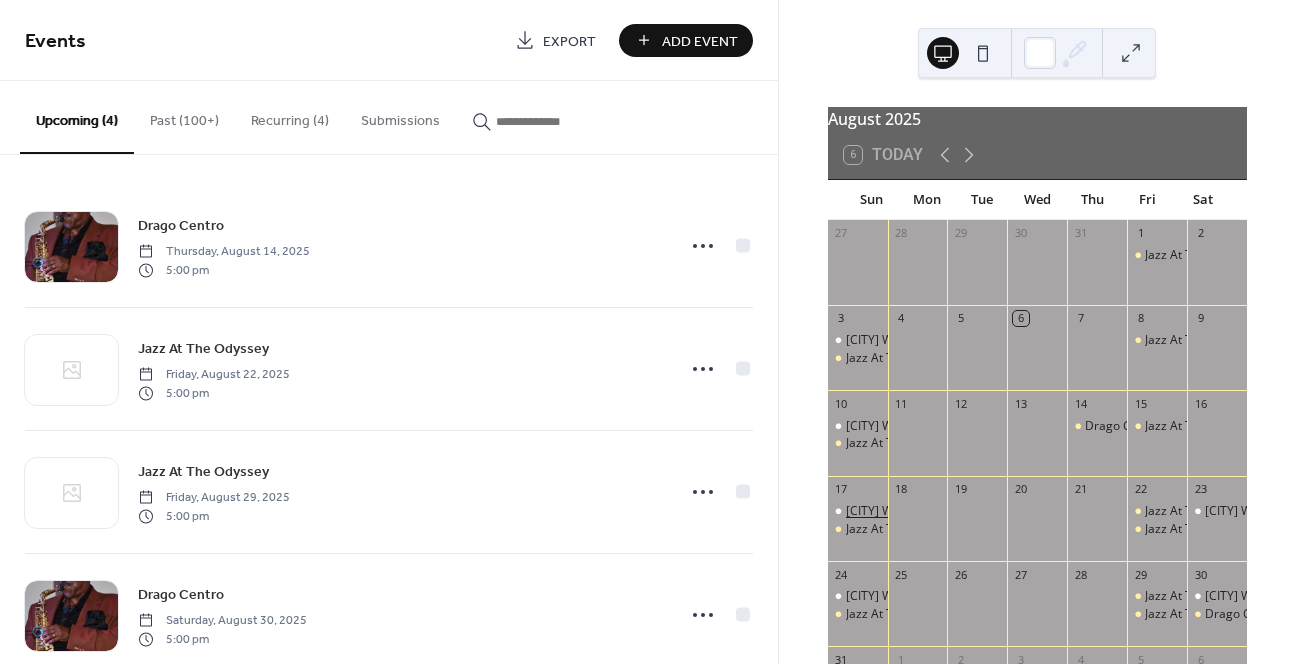 click on "San Antonio Winery presents.....Larry O Williams" at bounding box center [984, 511] 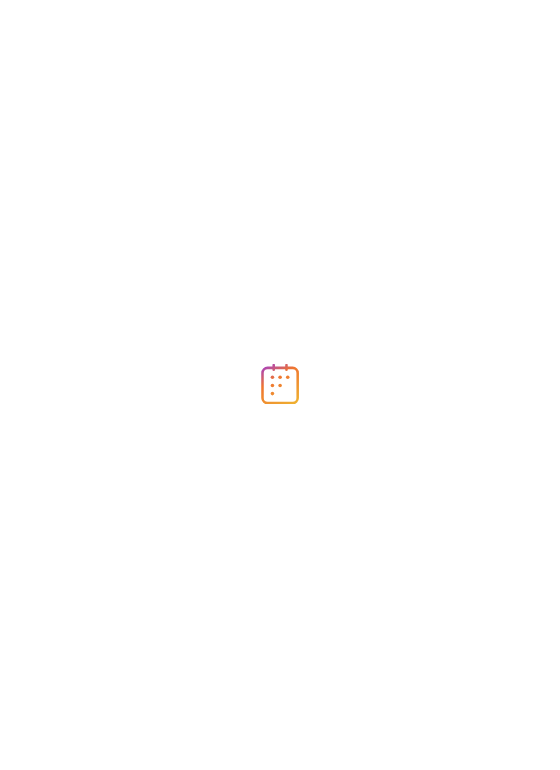 scroll, scrollTop: 0, scrollLeft: 0, axis: both 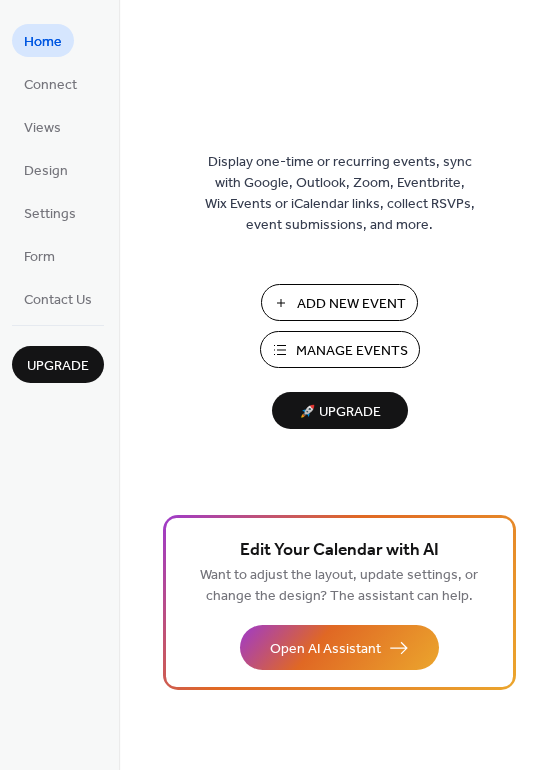 click on "Manage Events" at bounding box center (352, 351) 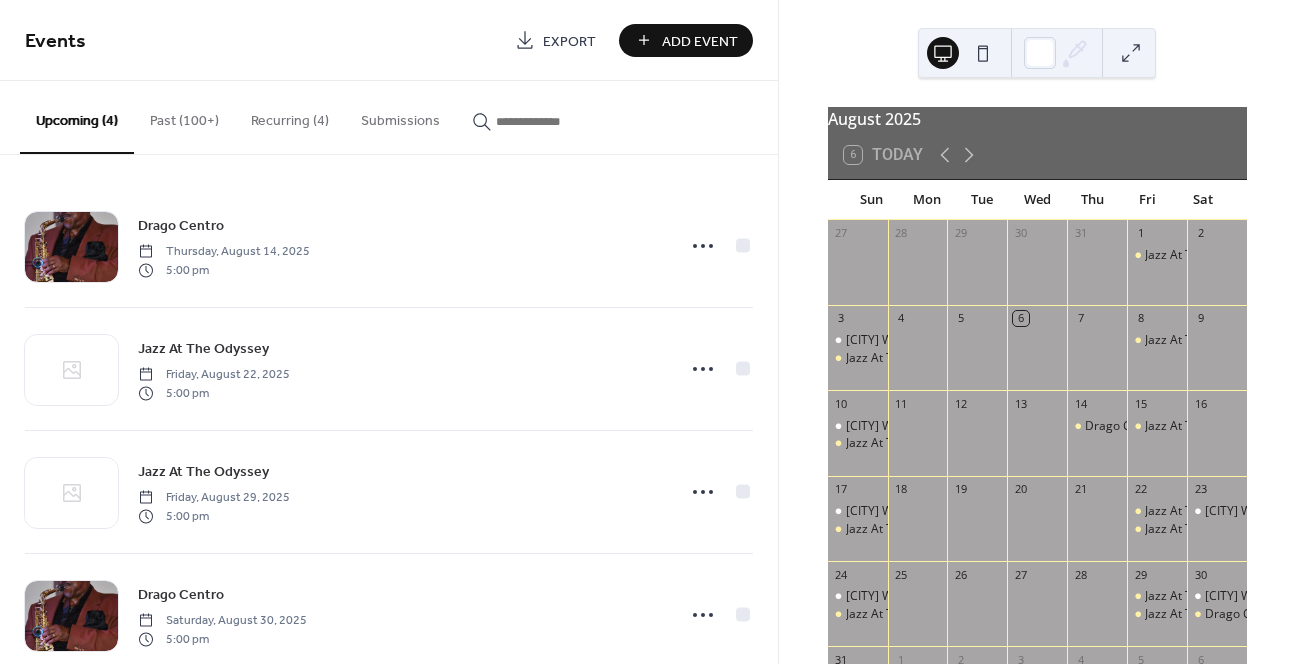 scroll, scrollTop: 0, scrollLeft: 0, axis: both 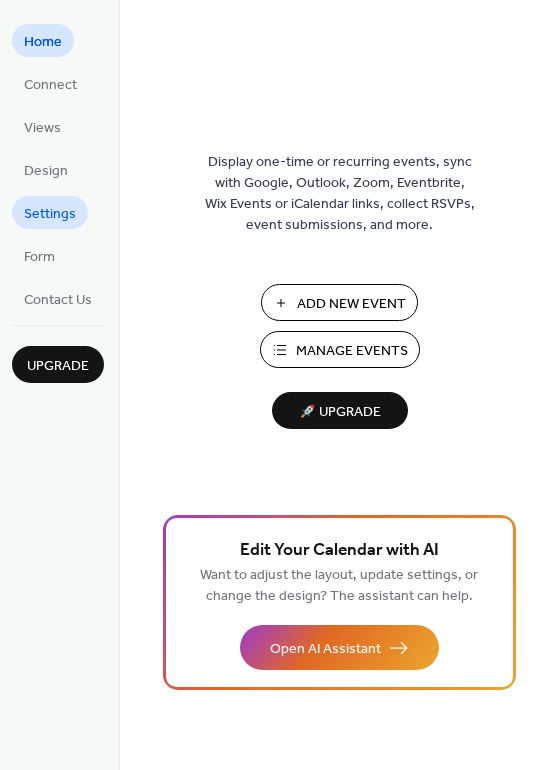 click on "Settings" at bounding box center (50, 214) 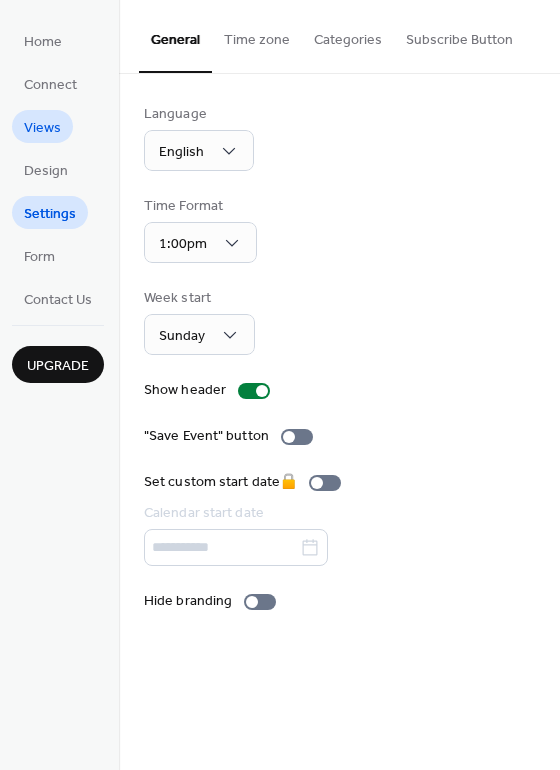 click on "Views" at bounding box center (42, 128) 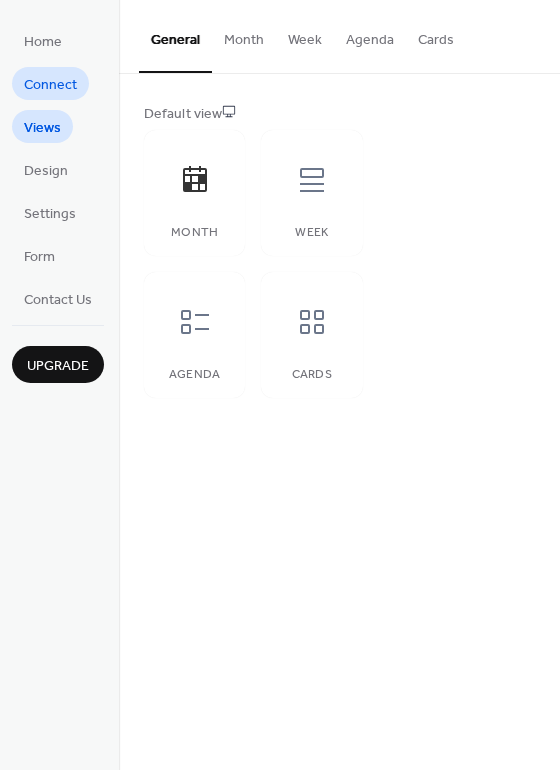click on "Connect" at bounding box center [50, 85] 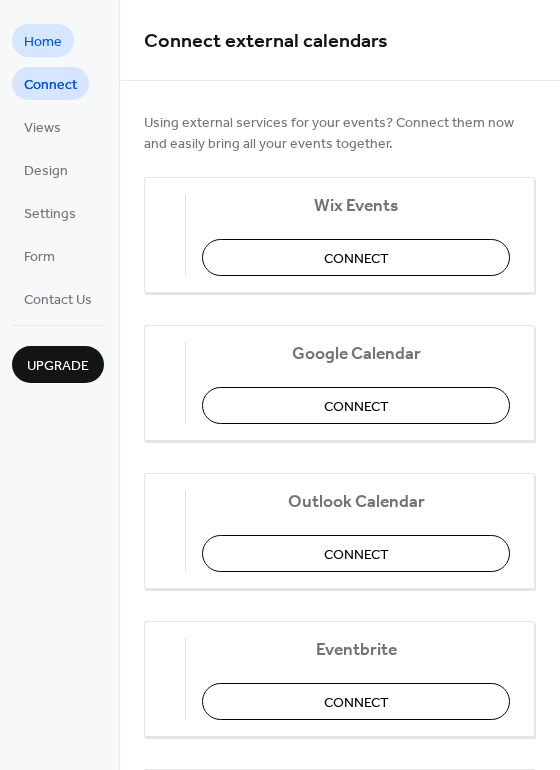 click on "Home" at bounding box center (43, 42) 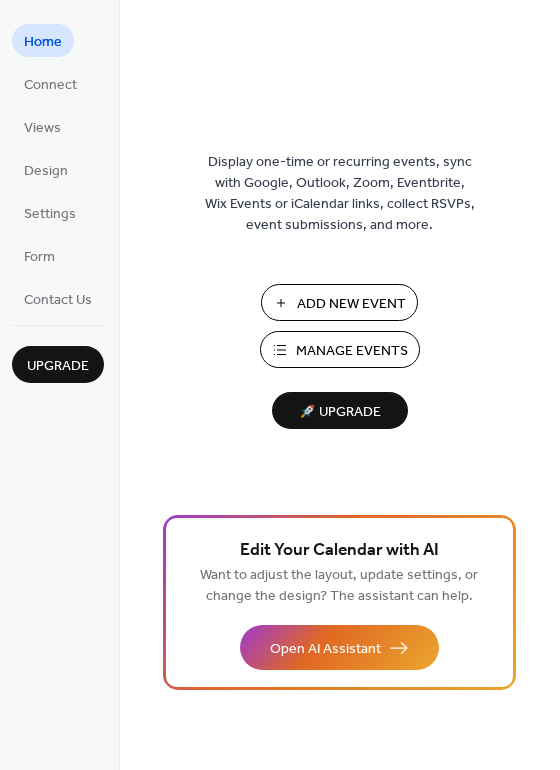 click on "Display one-time or recurring events, sync with Google, Outlook, Zoom, Eventbrite, Wix Events or iCalendar links, collect RSVPs, event submissions, and more. Add New Event Manage Events 🚀 Upgrade" at bounding box center (339, 417) 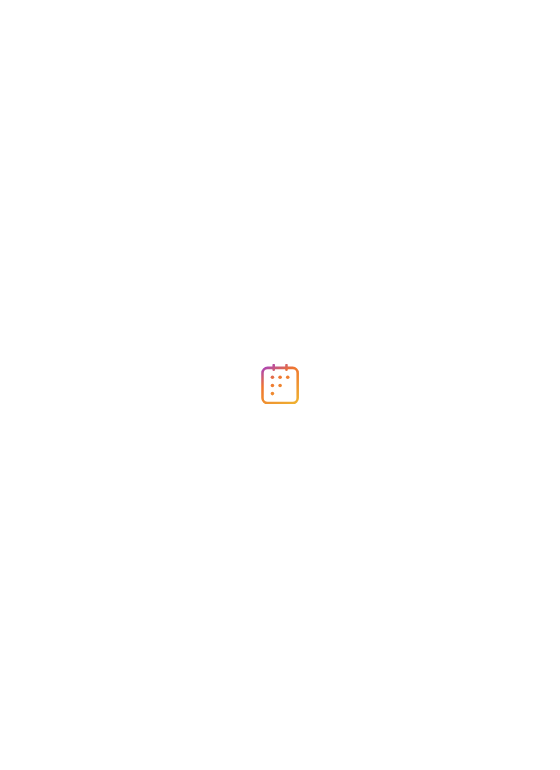 scroll, scrollTop: 0, scrollLeft: 0, axis: both 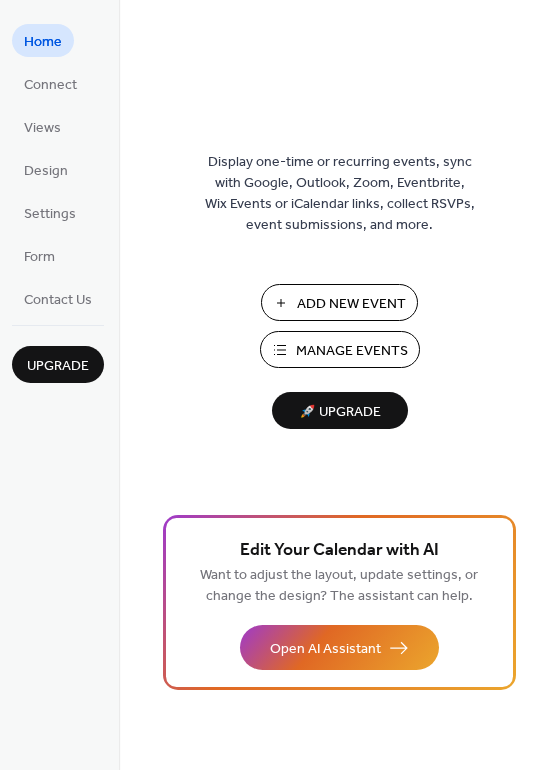 click on "Add New Event" at bounding box center (351, 304) 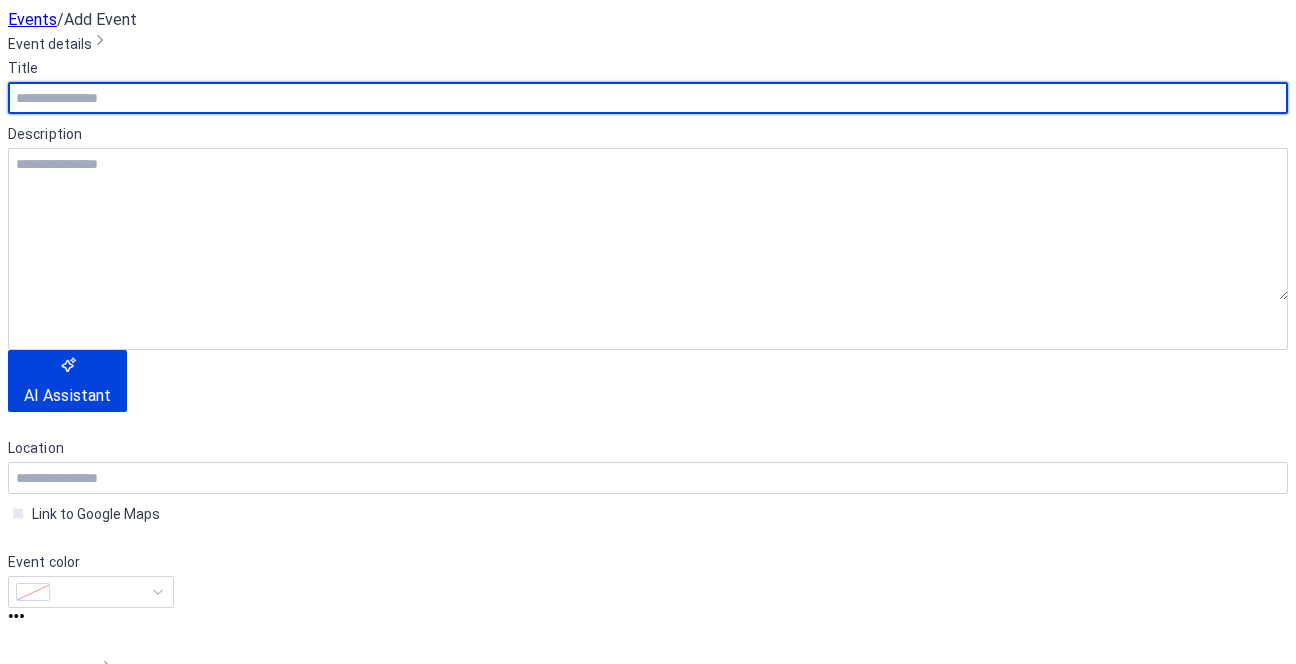 scroll, scrollTop: 0, scrollLeft: 0, axis: both 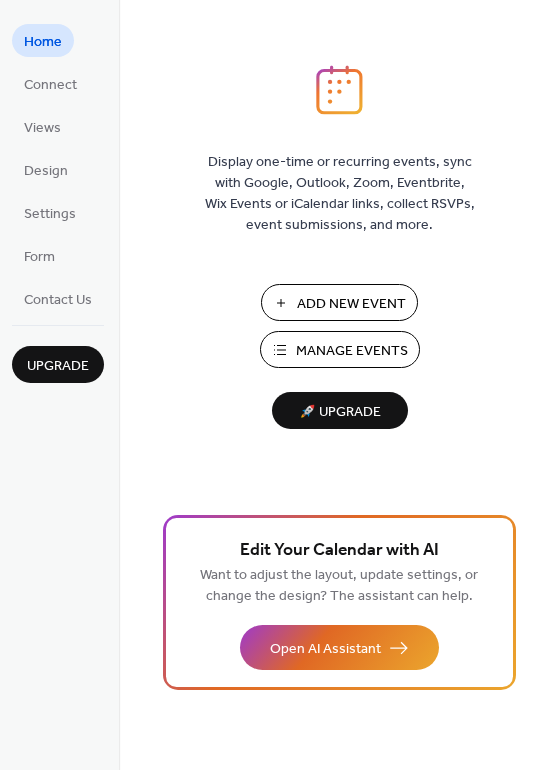 click on "Add New Event" at bounding box center [351, 304] 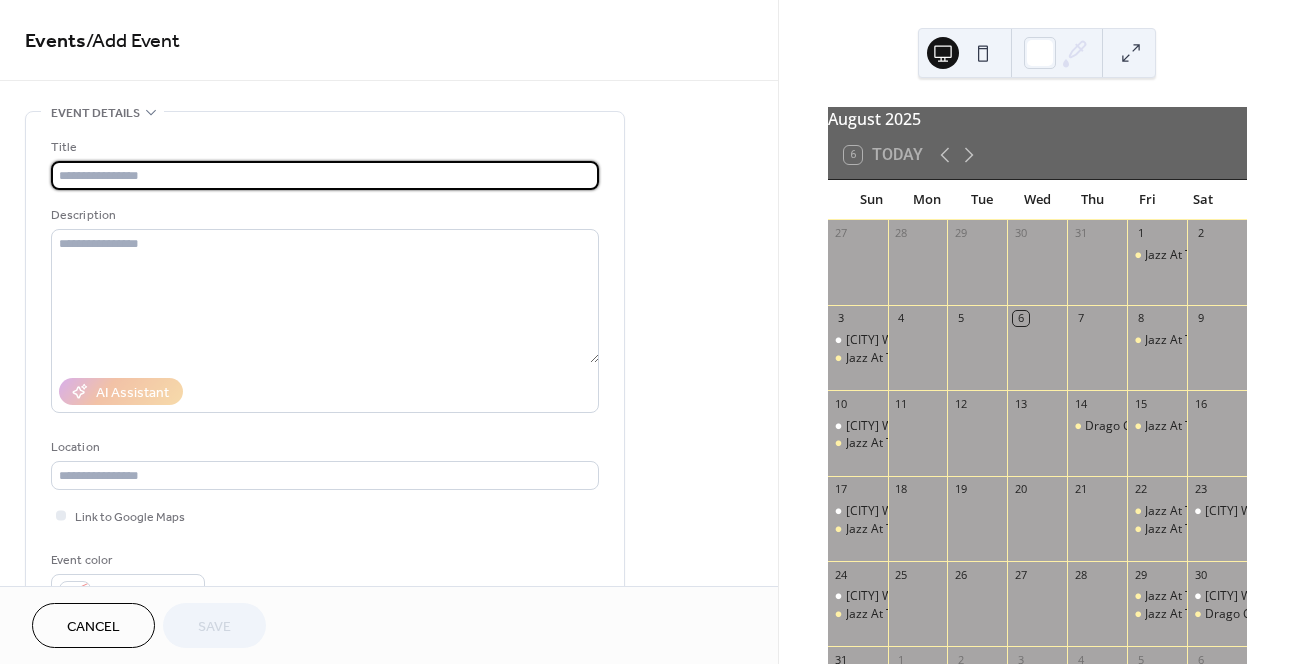 scroll, scrollTop: 0, scrollLeft: 0, axis: both 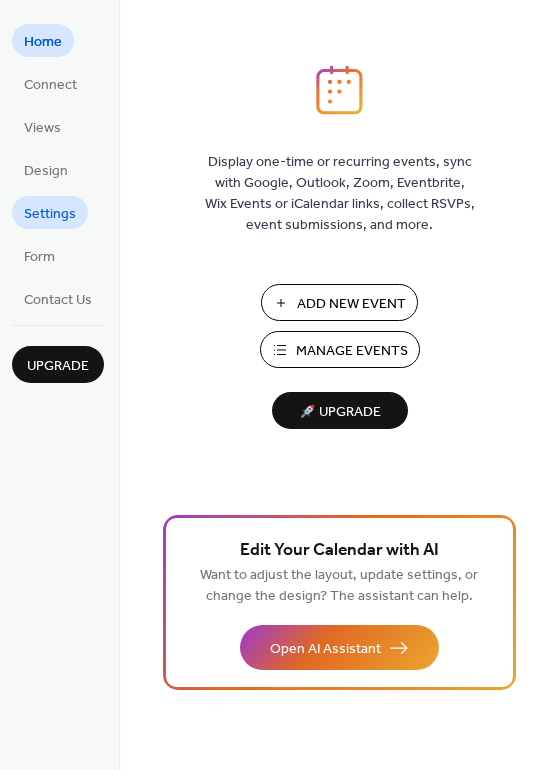 click on "Settings" at bounding box center (50, 214) 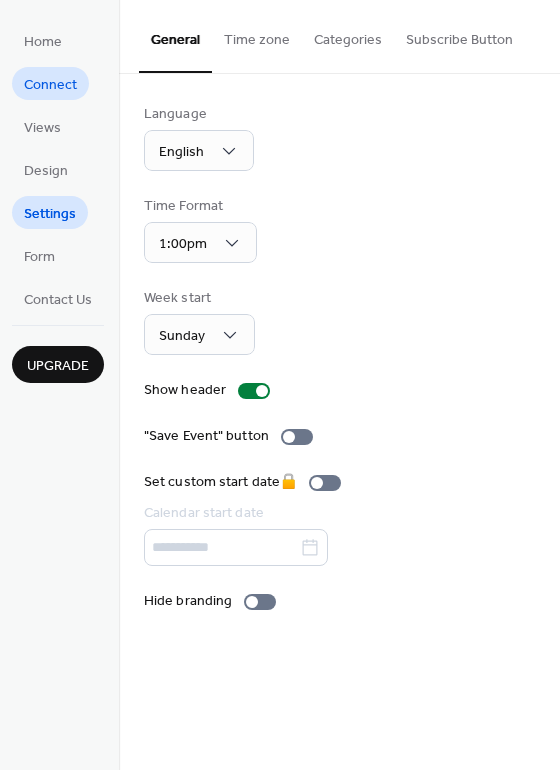 click on "Connect" at bounding box center [50, 85] 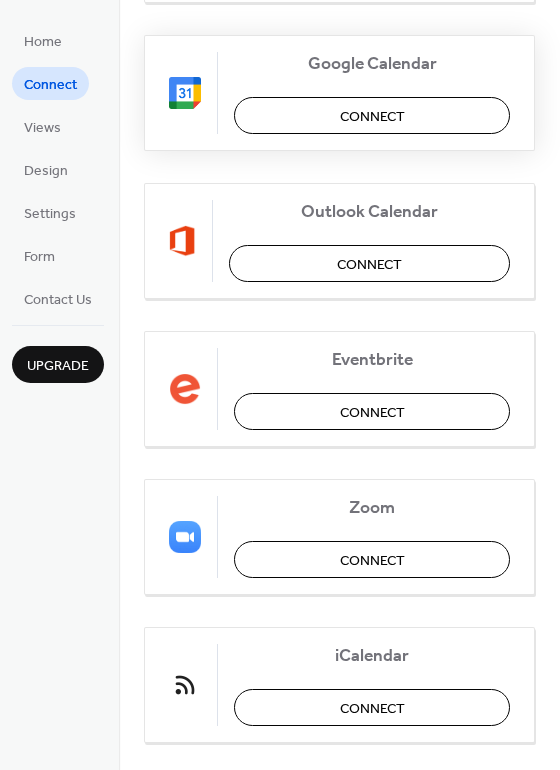 scroll, scrollTop: 323, scrollLeft: 0, axis: vertical 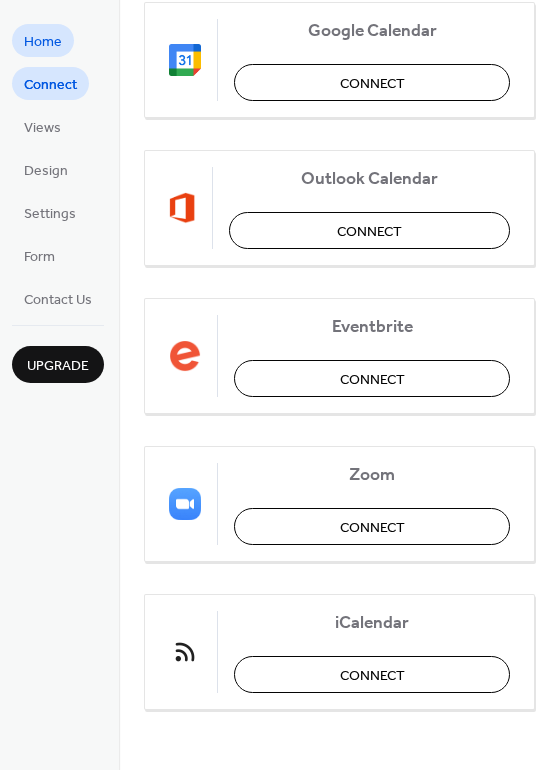 click on "Home" at bounding box center (43, 42) 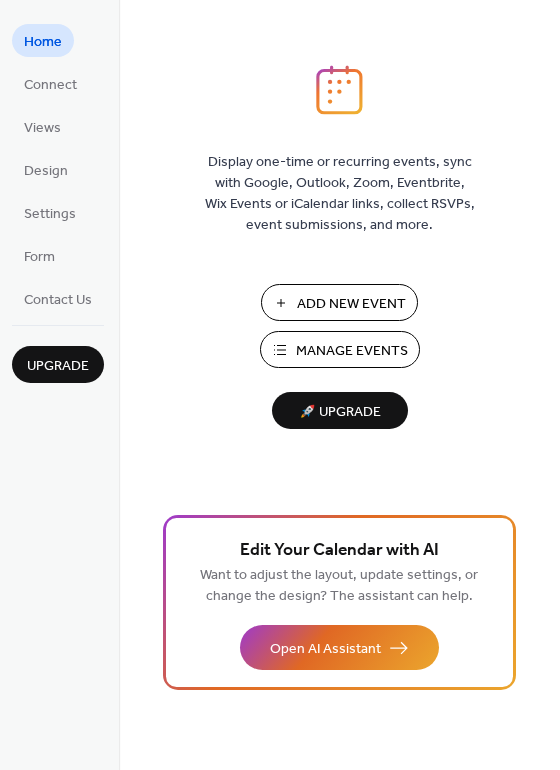 click on "Manage Events" at bounding box center [352, 351] 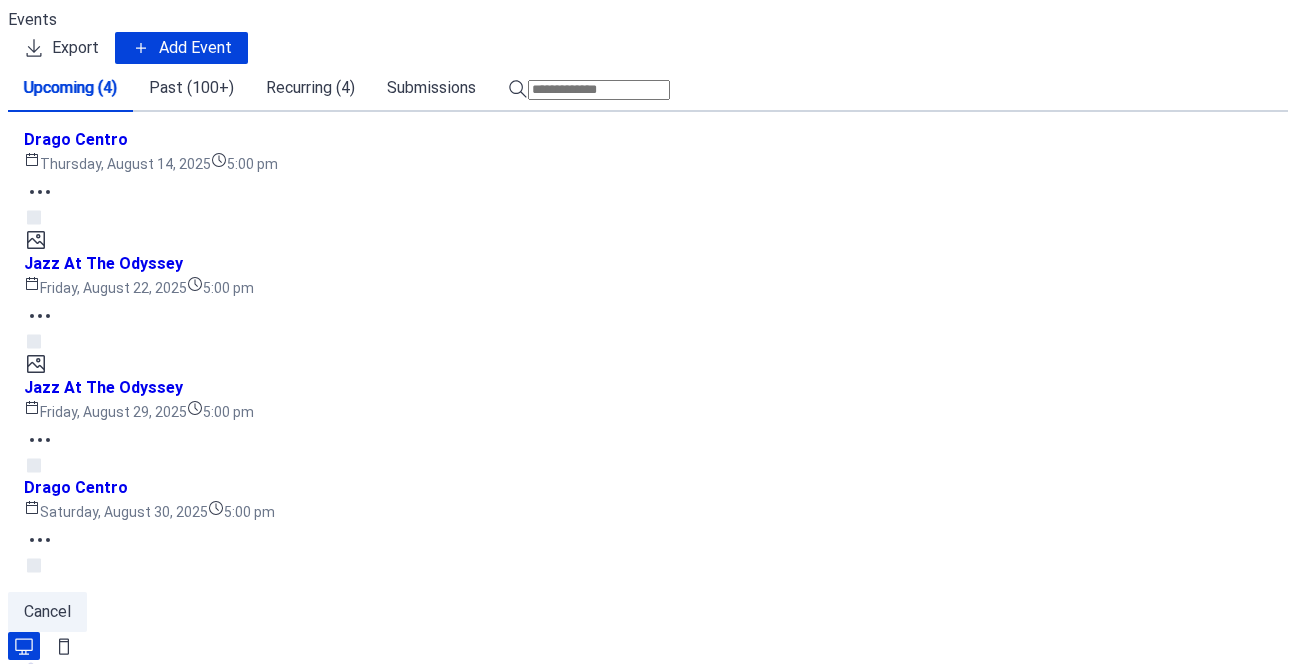 scroll, scrollTop: 0, scrollLeft: 0, axis: both 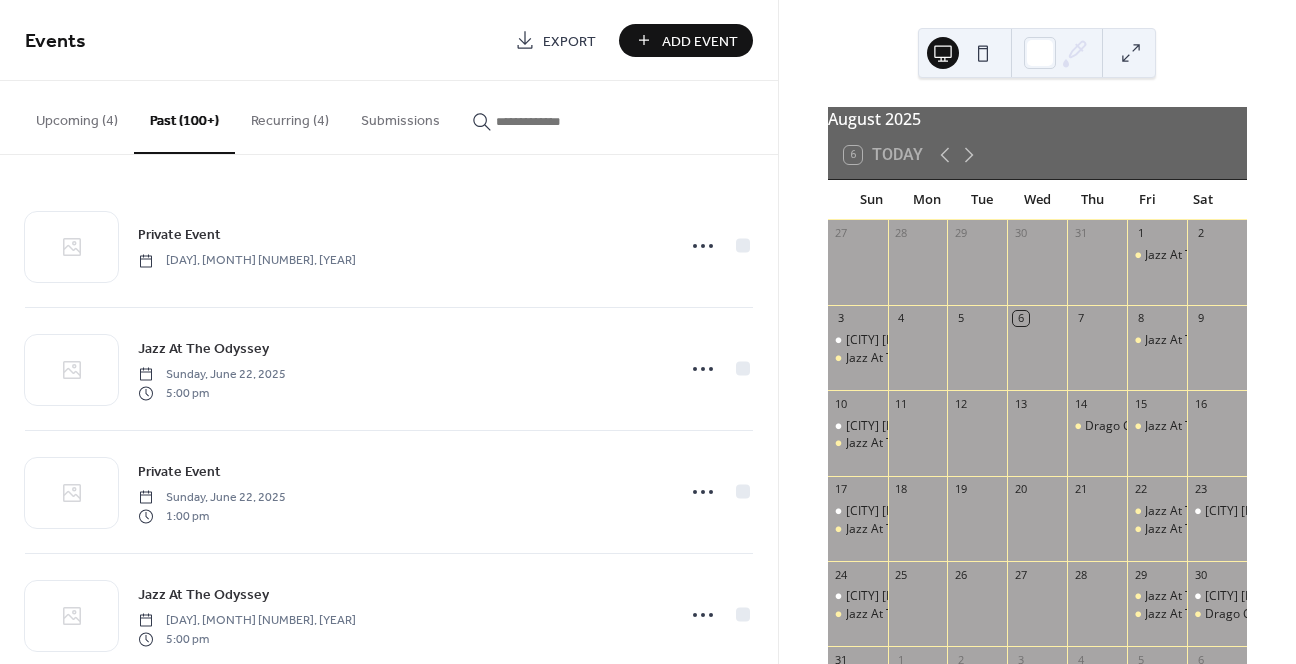 click on "Recurring (4)" at bounding box center (290, 116) 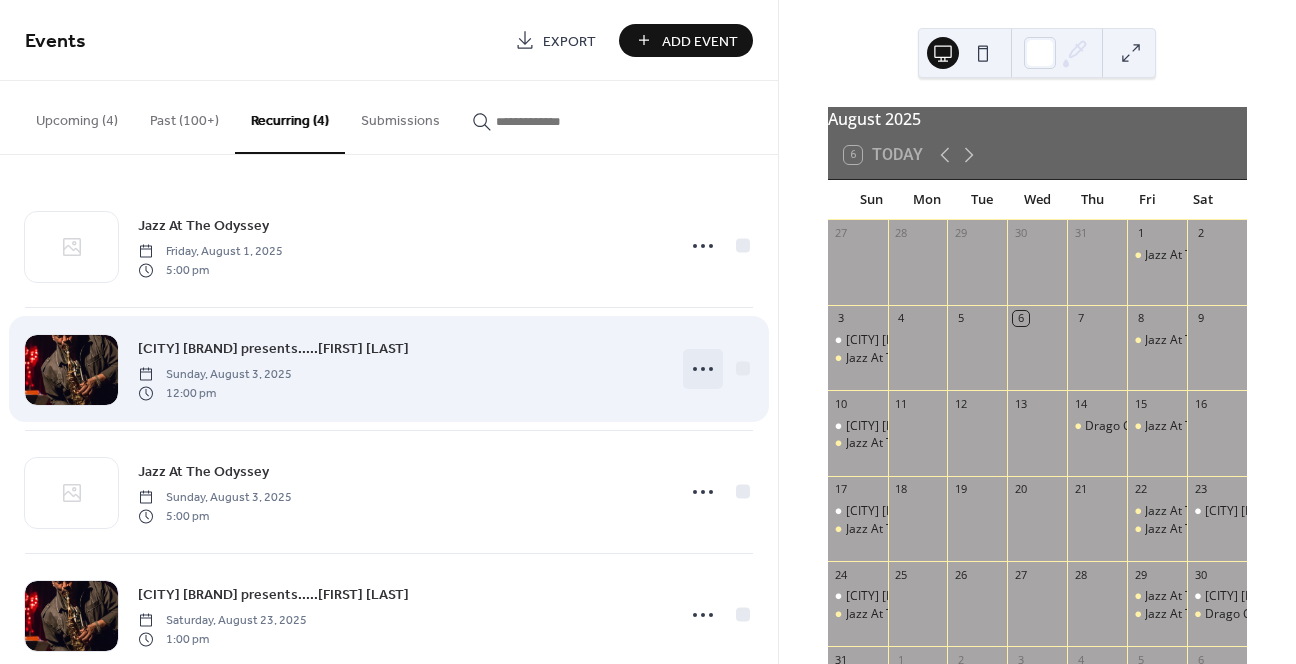 click 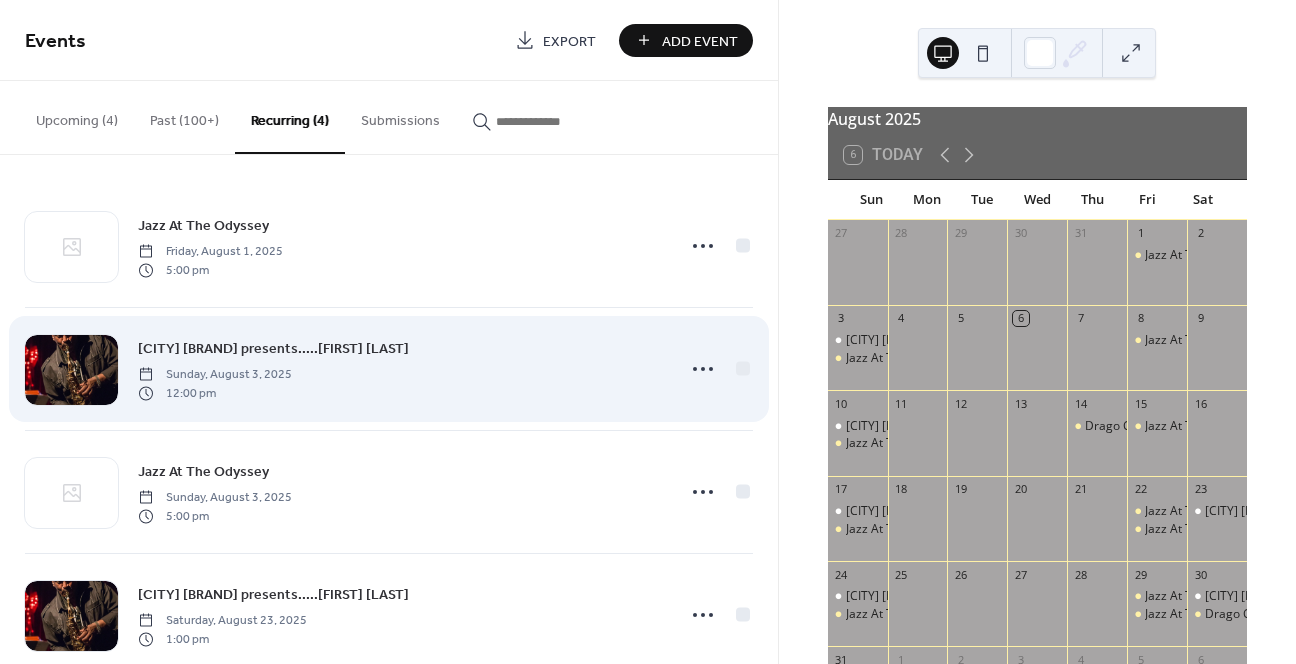 click on "San Antonio Winery presents.....Larry O Williams Sunday, August 3, 2025 12:00 pm" at bounding box center [400, 369] 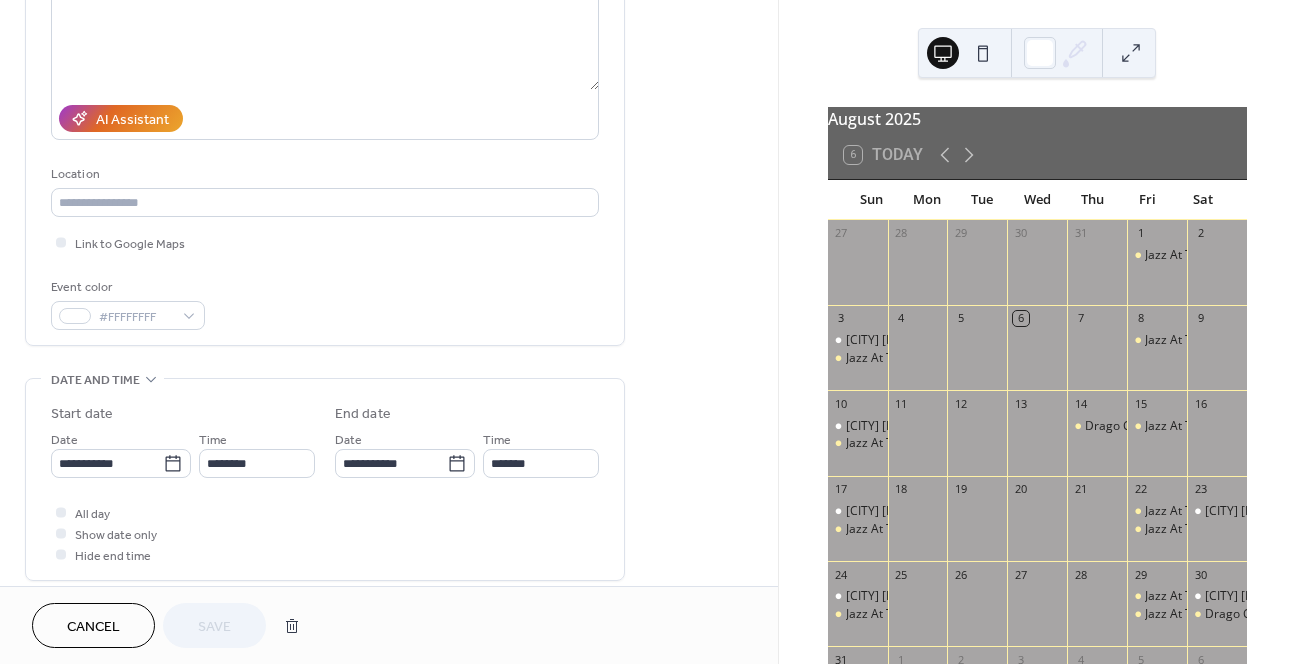 scroll, scrollTop: 297, scrollLeft: 0, axis: vertical 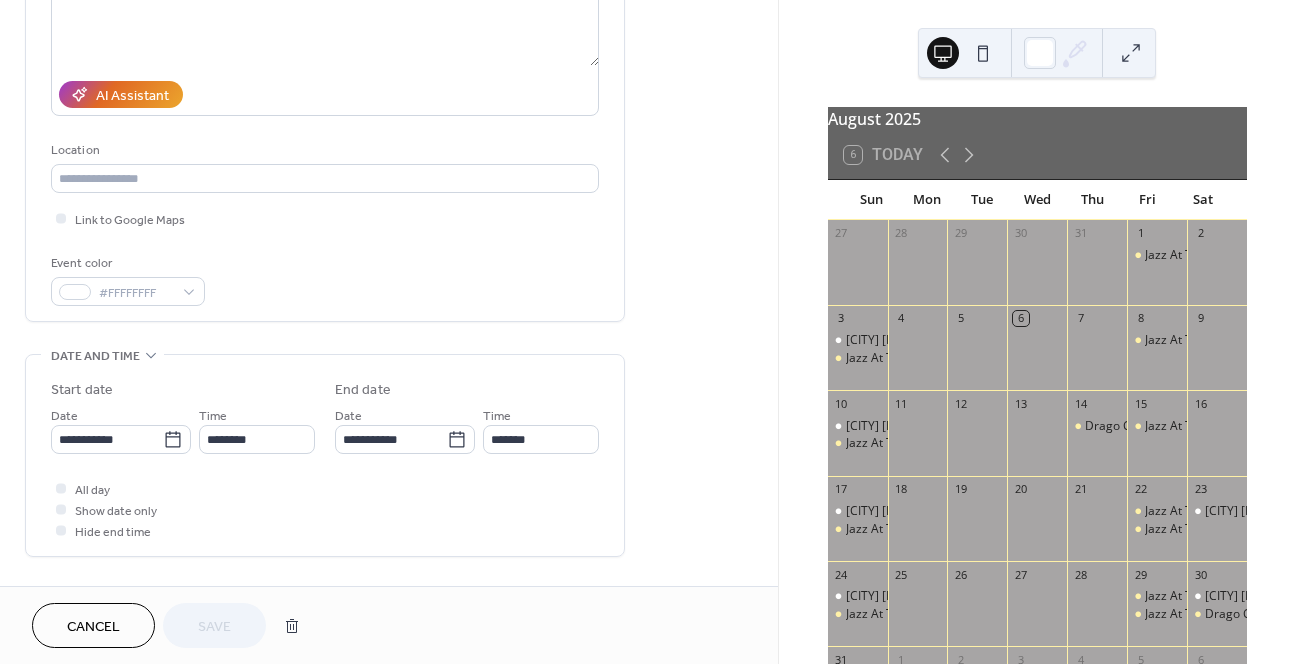 click on "Date" at bounding box center [348, 416] 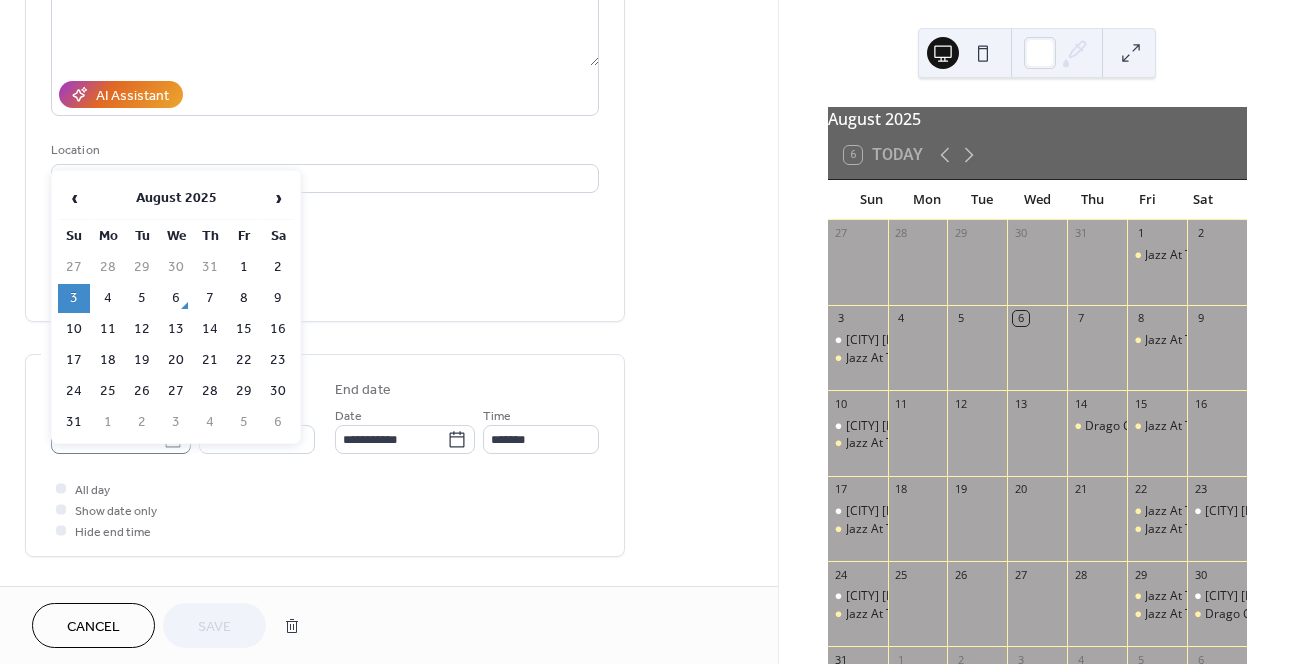 click 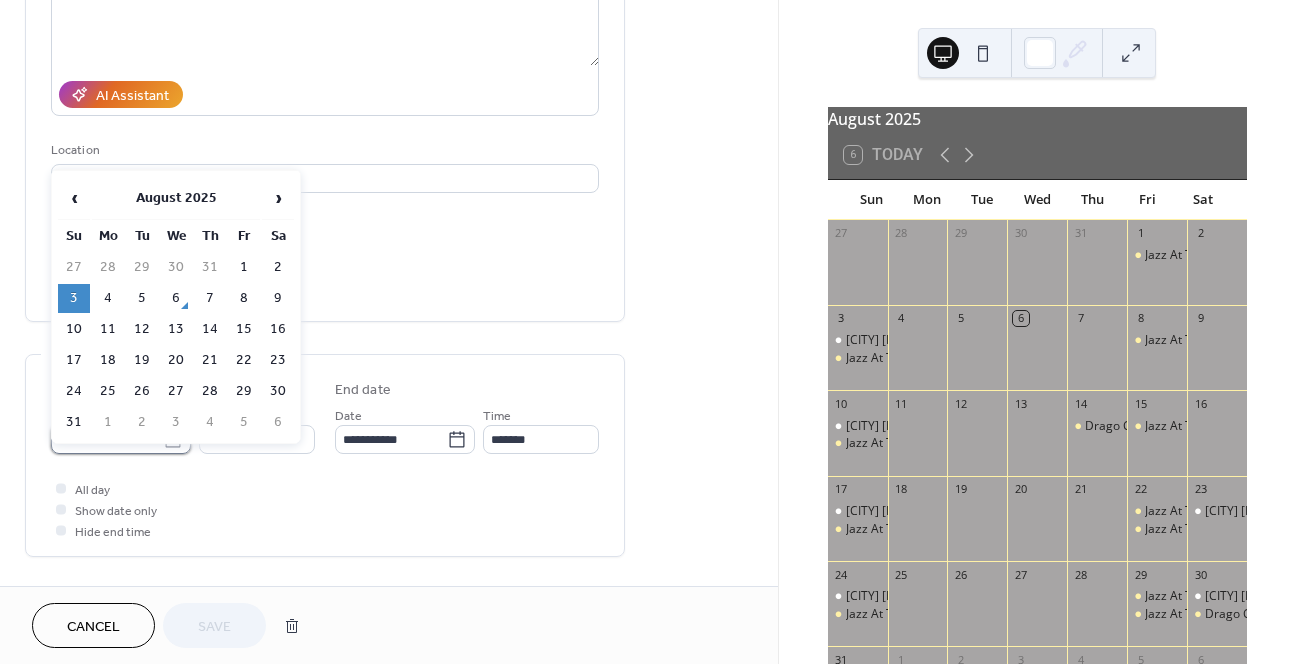 click on "**********" at bounding box center (107, 439) 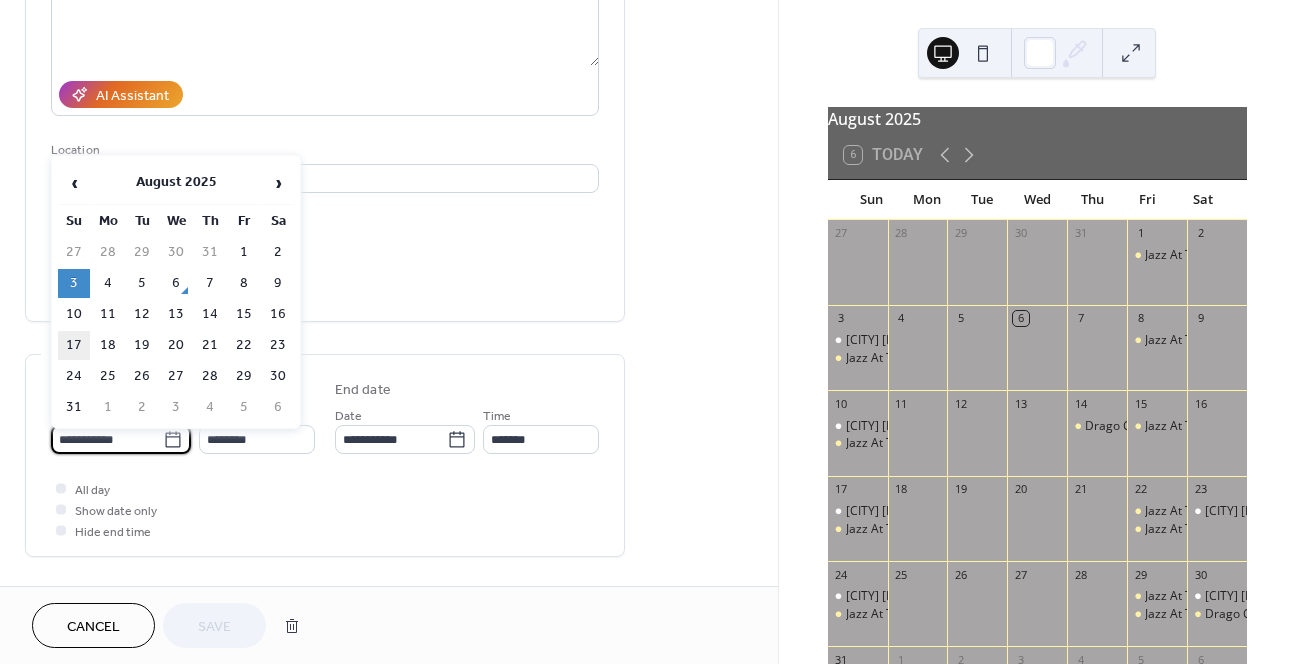 click on "17" at bounding box center [74, 345] 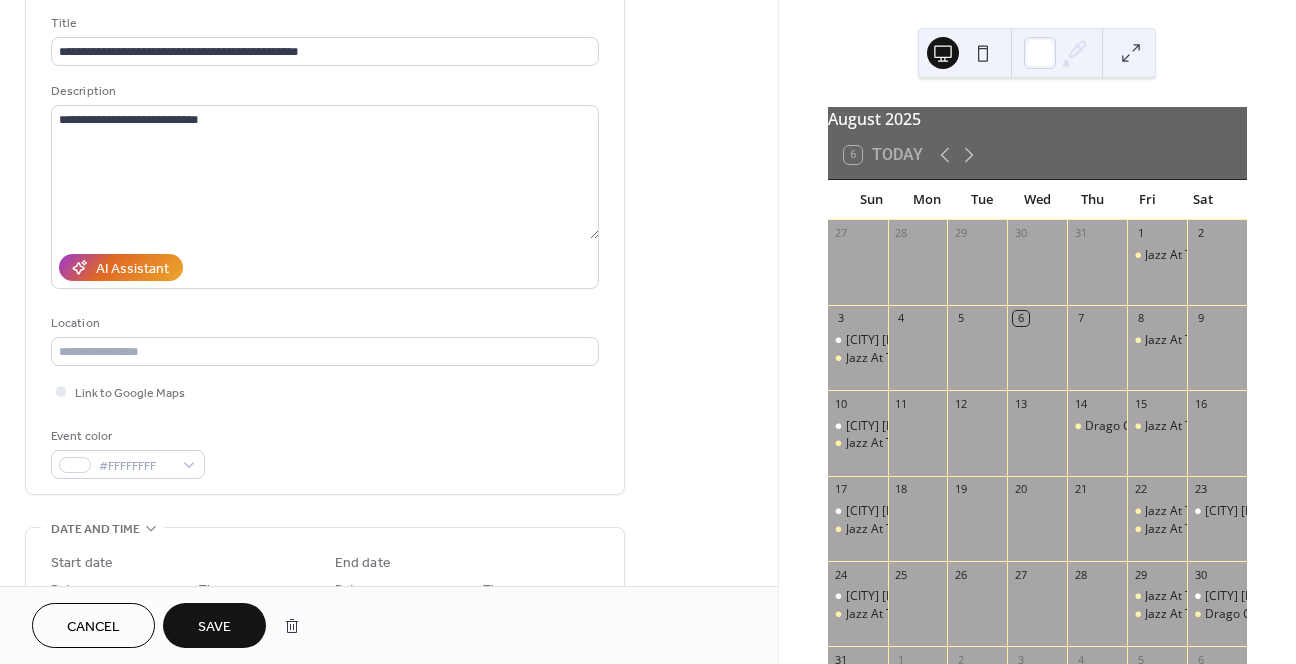 scroll, scrollTop: 42, scrollLeft: 0, axis: vertical 